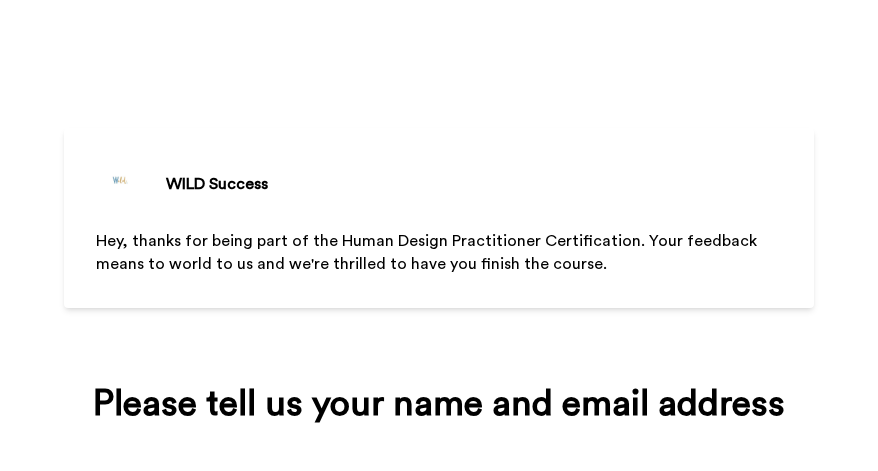 scroll, scrollTop: 0, scrollLeft: 0, axis: both 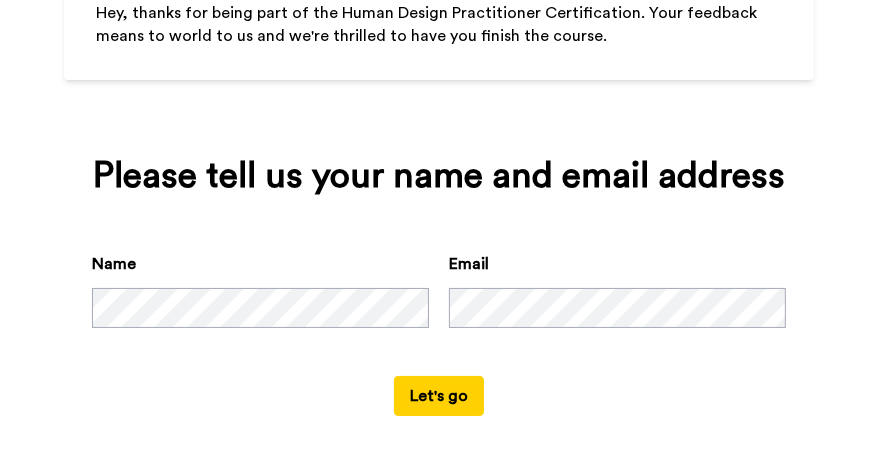 click on "Let's go" at bounding box center (439, 396) 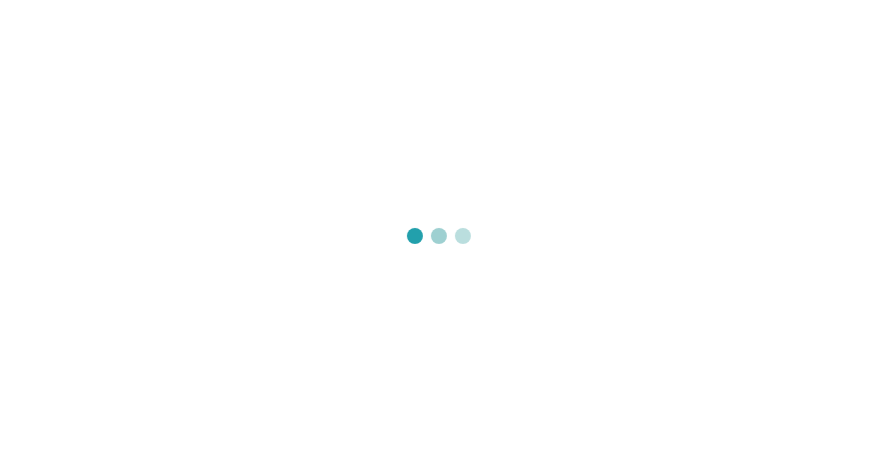 scroll, scrollTop: 0, scrollLeft: 0, axis: both 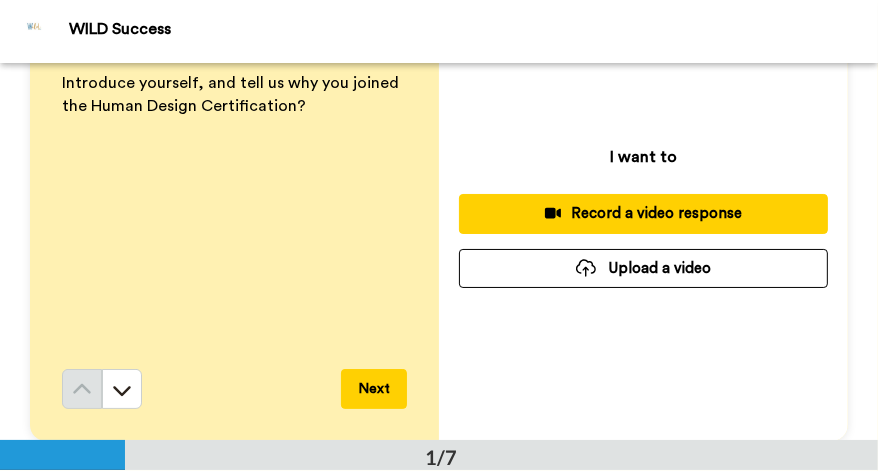 click on "Upload a video" at bounding box center [643, 268] 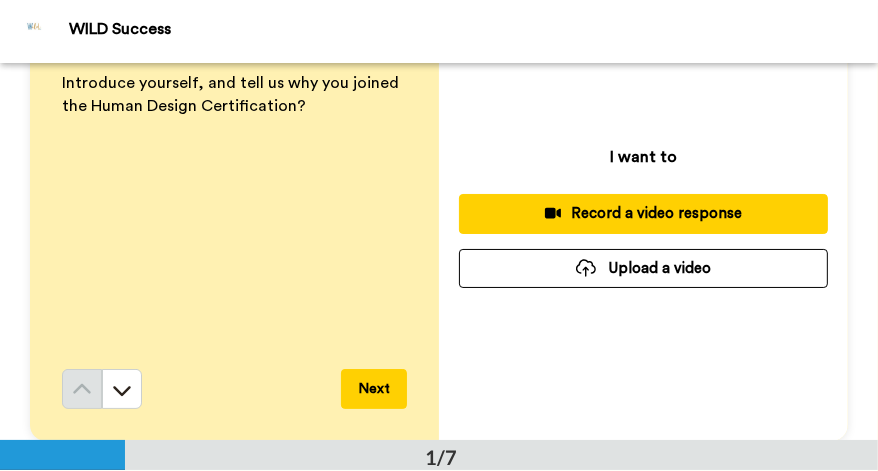 click on "Upload a video" at bounding box center [643, 268] 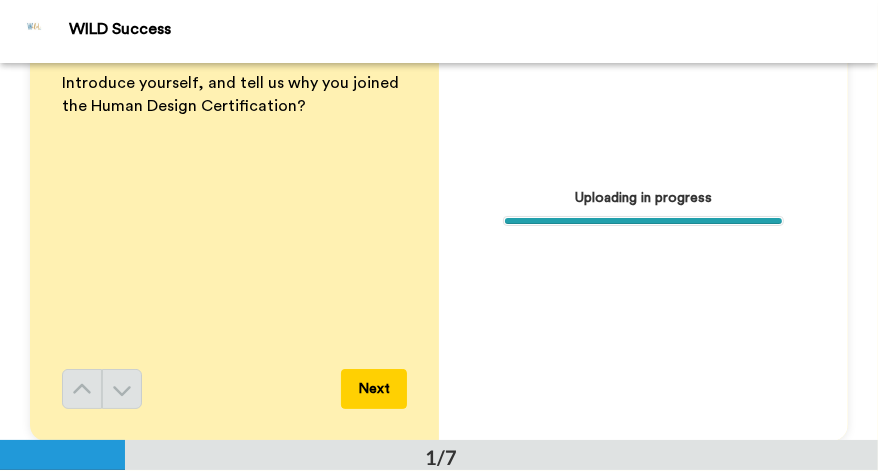 click on "Next" at bounding box center (374, 389) 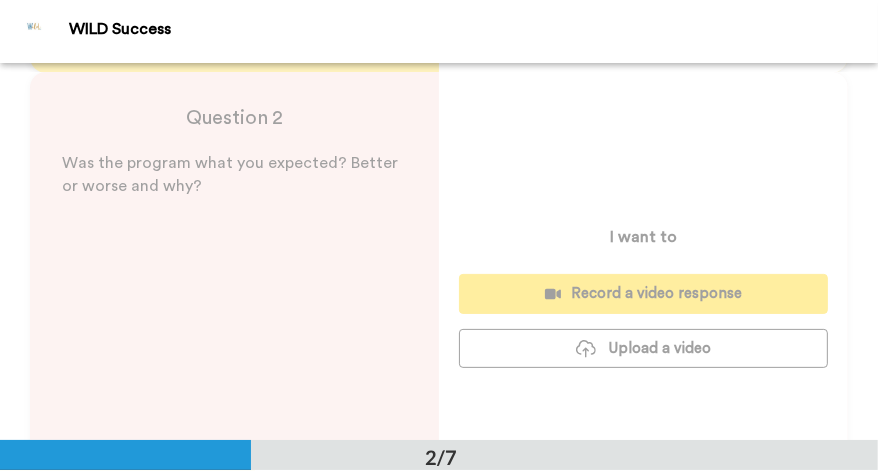 scroll, scrollTop: 378, scrollLeft: 0, axis: vertical 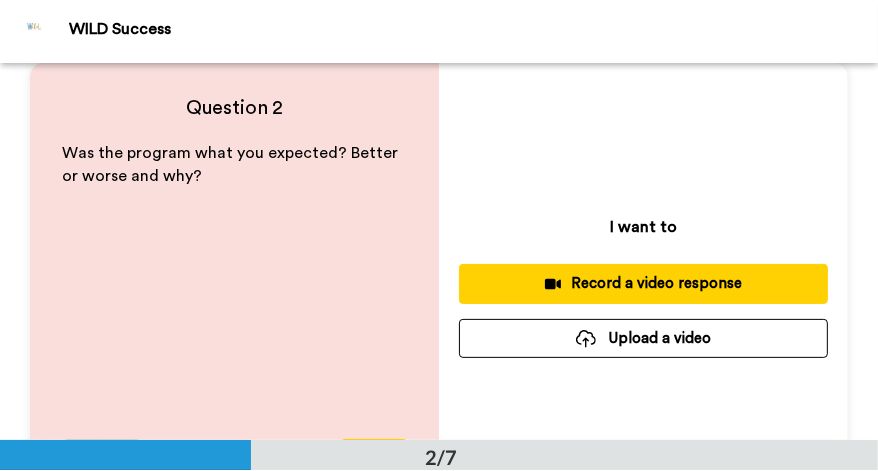 click on "Upload a video" at bounding box center [643, 338] 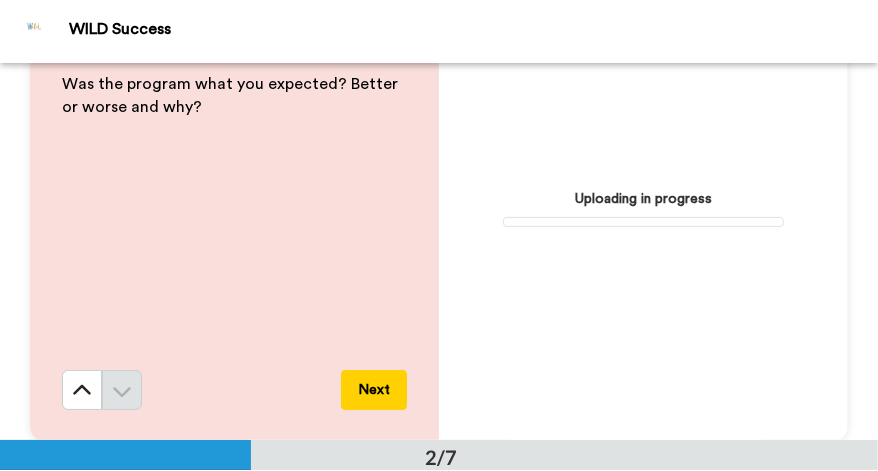 scroll, scrollTop: 71, scrollLeft: 0, axis: vertical 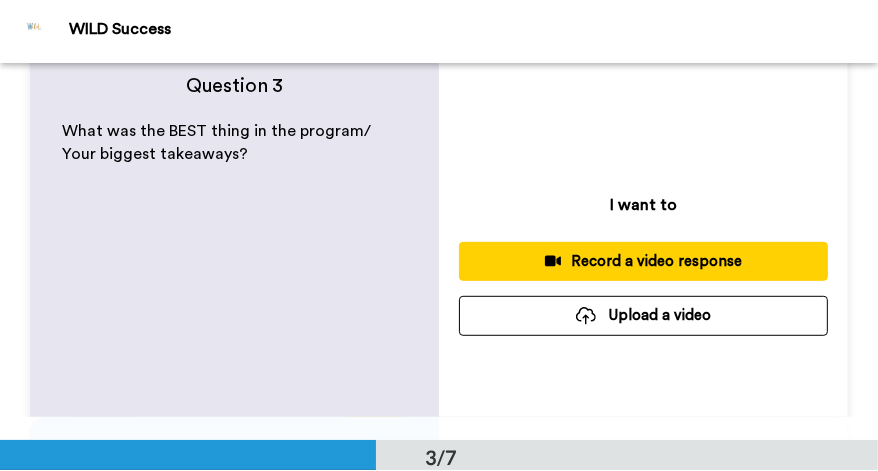 click on "Upload a video" at bounding box center (643, 315) 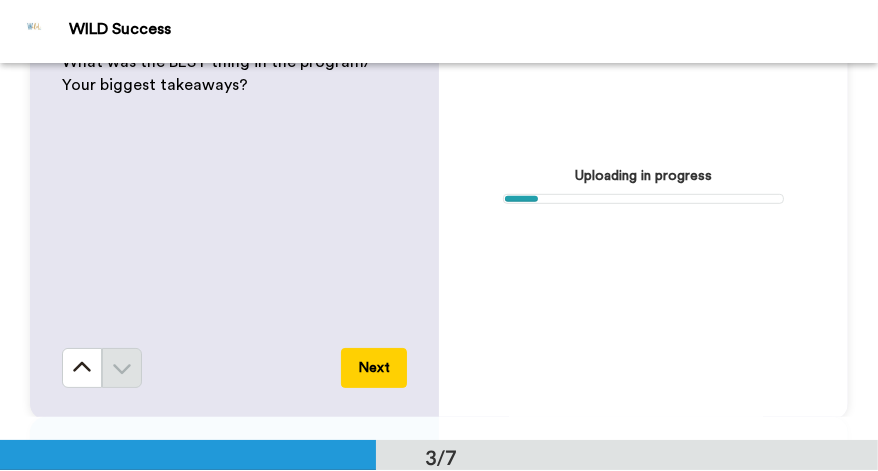 scroll, scrollTop: 71, scrollLeft: 0, axis: vertical 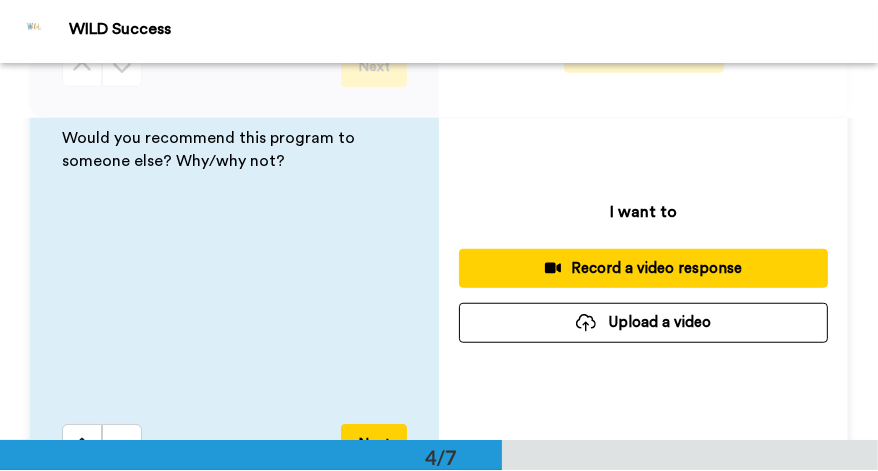 click on "Upload a video" at bounding box center [643, 322] 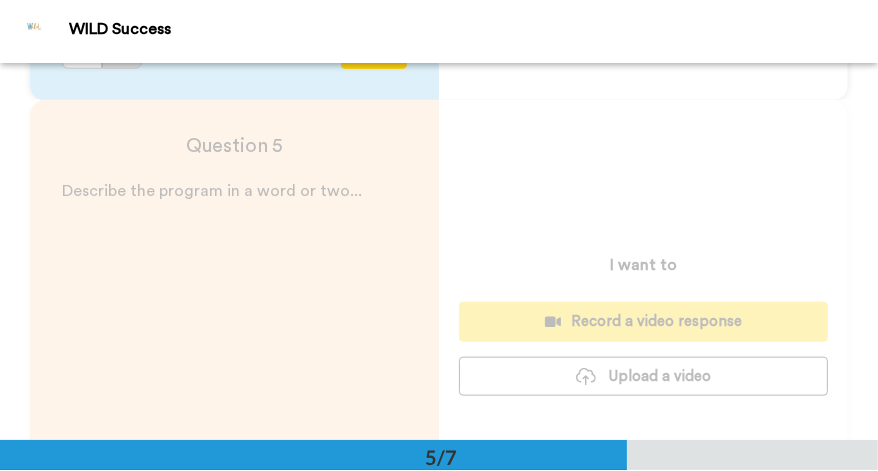 scroll, scrollTop: 1578, scrollLeft: 0, axis: vertical 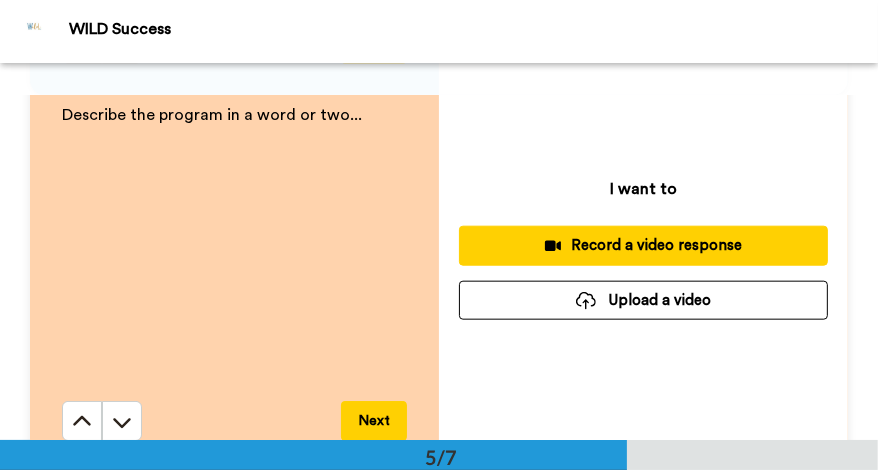 click on "I want to Record a video response Upload a video" at bounding box center [643, 248] 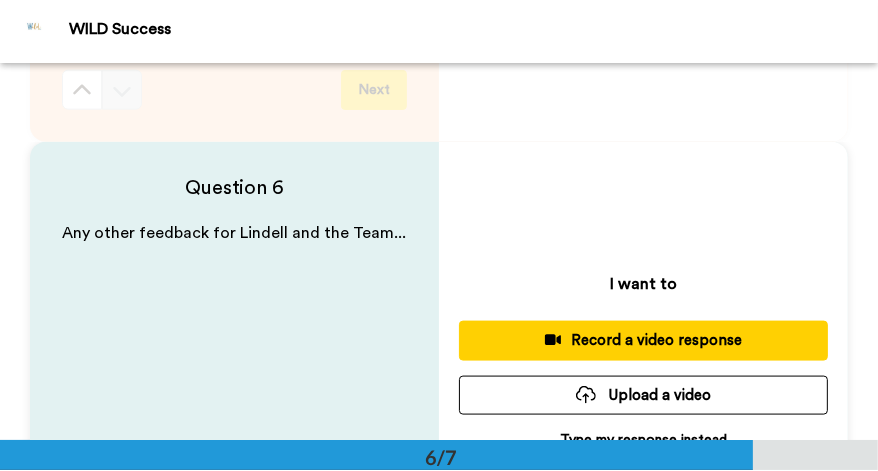 scroll, scrollTop: 1778, scrollLeft: 0, axis: vertical 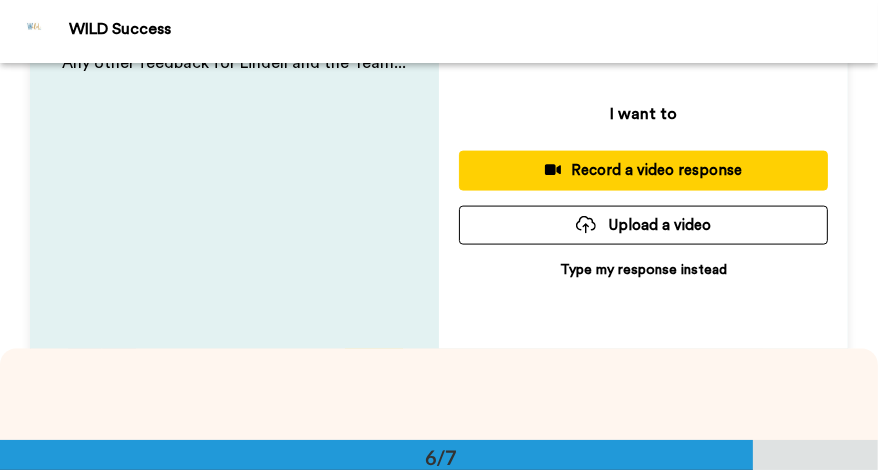 click on "Type my response instead" at bounding box center (643, 270) 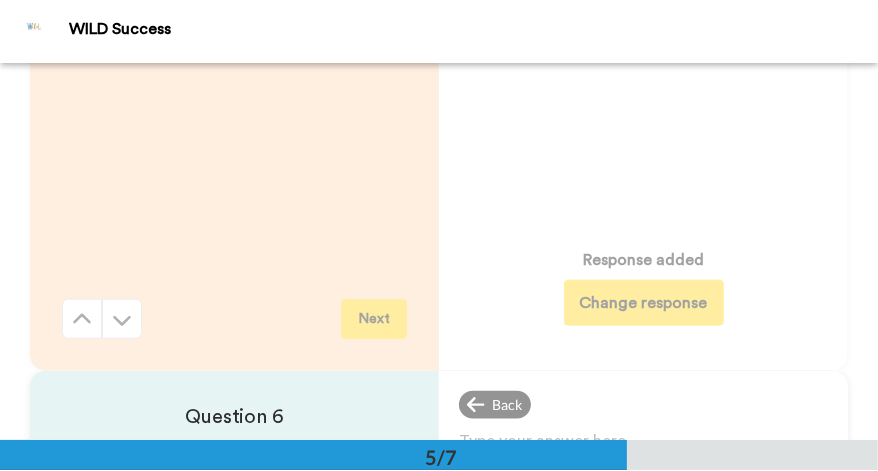 scroll, scrollTop: 1578, scrollLeft: 0, axis: vertical 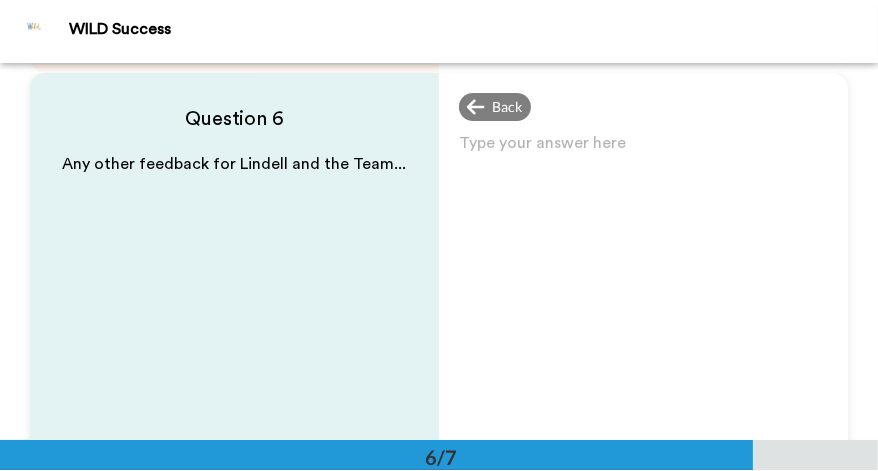 click on "Type your answer here ﻿" at bounding box center (643, 151) 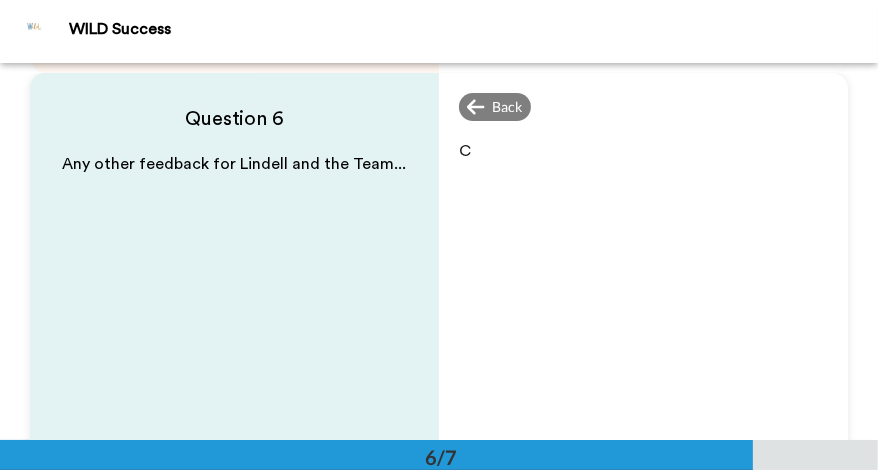 type 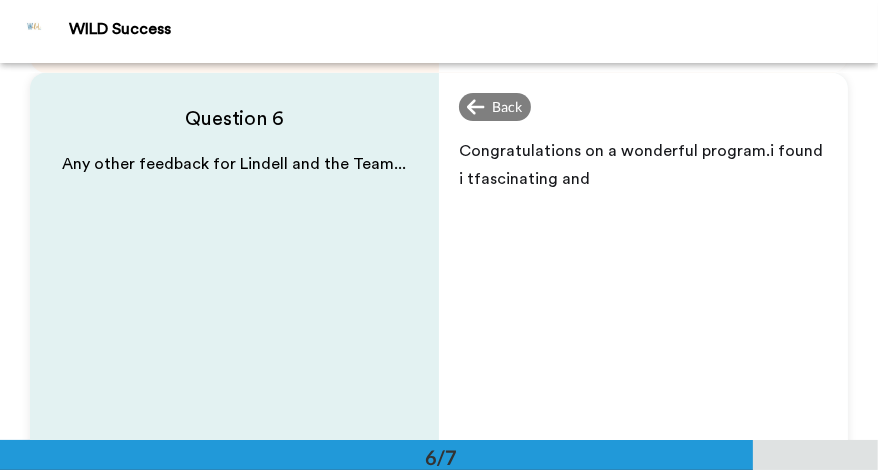 click on "Congratulations on a wonderful program.i found i tfascinating and" at bounding box center [643, 165] 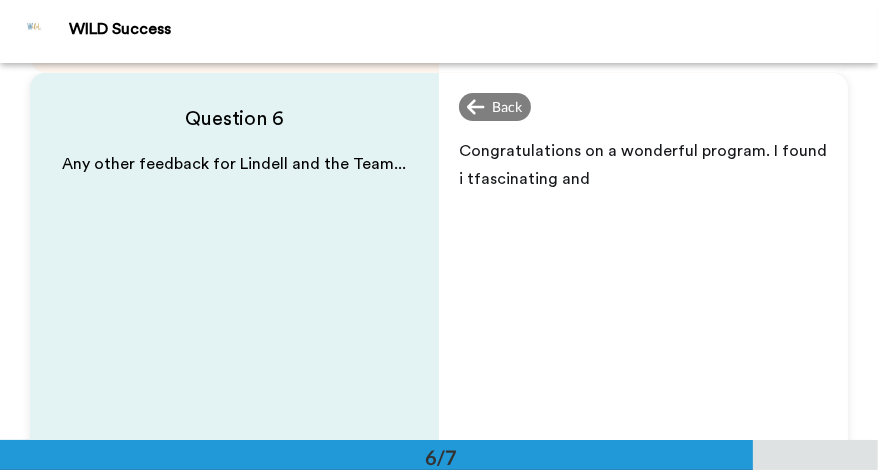 click on "Congratulations on a wonderful program. I found i tfascinating and" at bounding box center (645, 165) 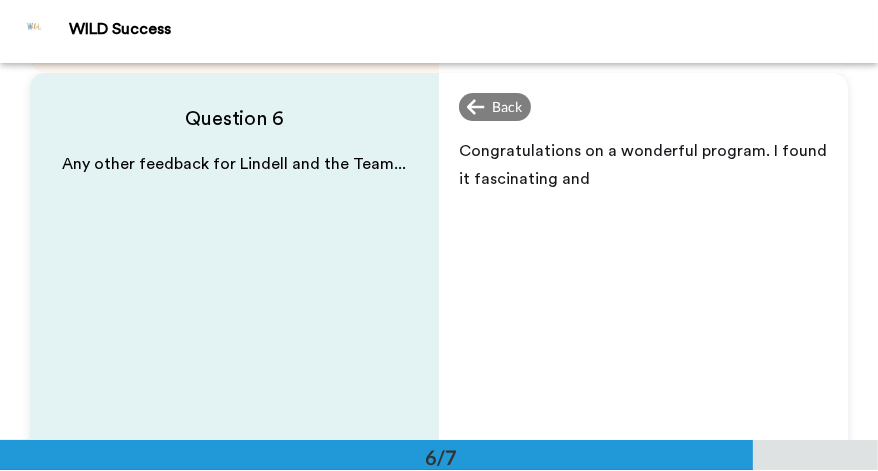 click on "Congratulations on a wonderful program. I found it fascinating and" at bounding box center [643, 165] 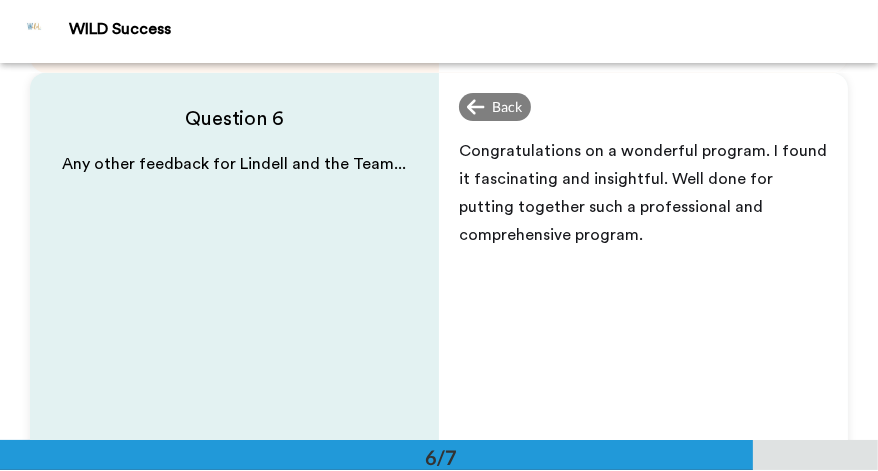 click on "Congratulations on a wonderful program. I found it fascinating and insightful. Well done for putting together such a professional and comprehensive program." at bounding box center (643, 193) 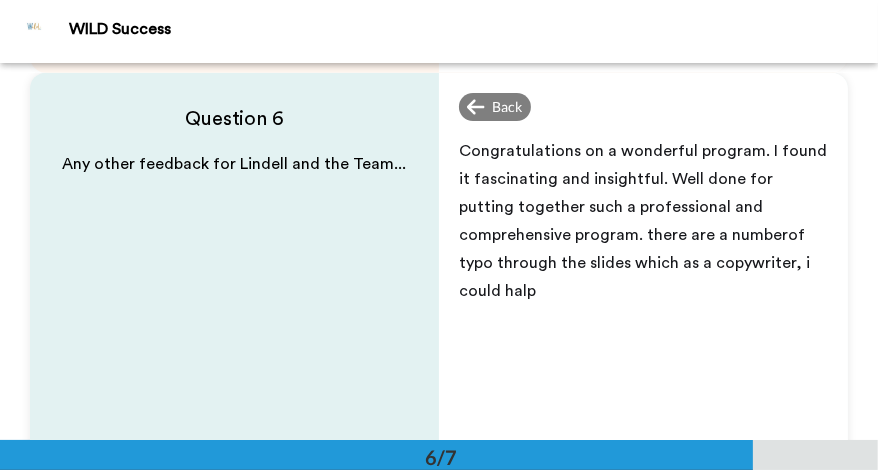 drag, startPoint x: 741, startPoint y: 262, endPoint x: 655, endPoint y: 261, distance: 86.00581 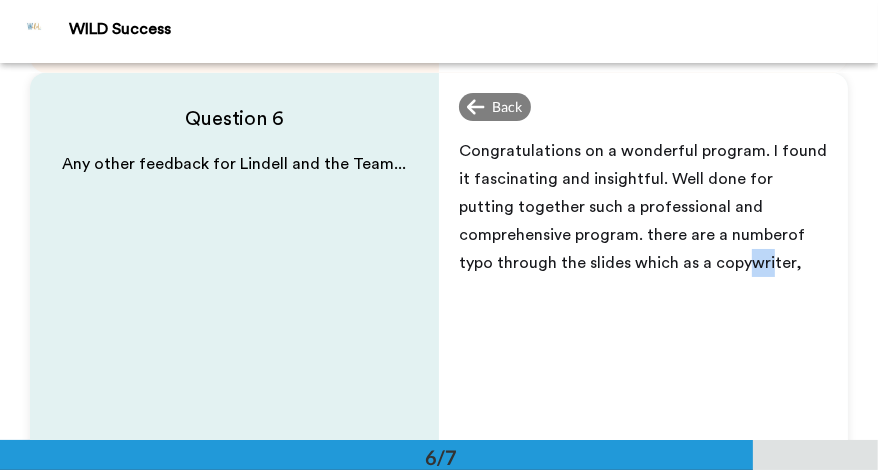 drag, startPoint x: 628, startPoint y: 262, endPoint x: 607, endPoint y: 261, distance: 21.023796 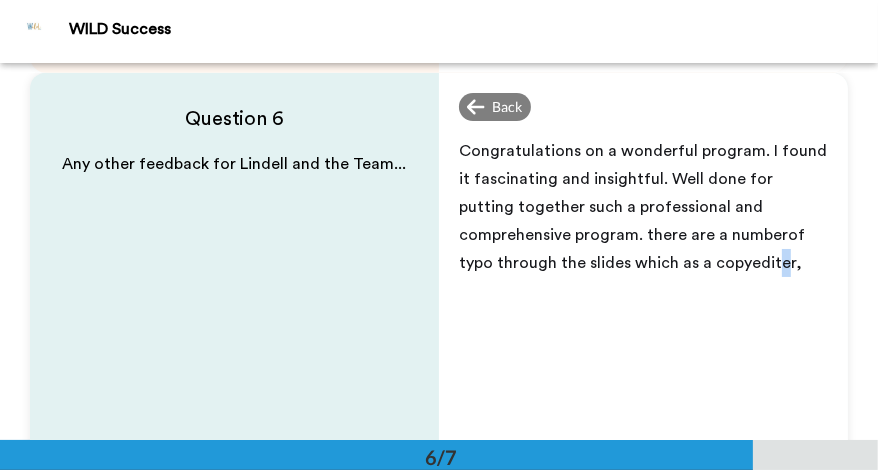 click on "Congratulations on a wonderful program. I found it fascinating and insightful. Well done for putting together such a professional and comprehensive program. there are a numberof typo through the slides which as a copyediter," at bounding box center [645, 207] 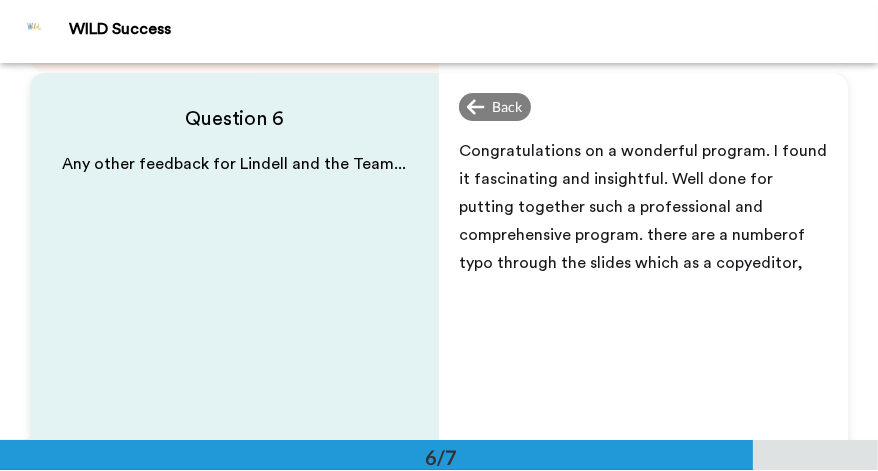 click on "Congratulations on a wonderful program. I found it fascinating and insightful. Well done for putting together such a professional and comprehensive program. there are a numberof typo through the slides which as a copyeditor," at bounding box center [645, 207] 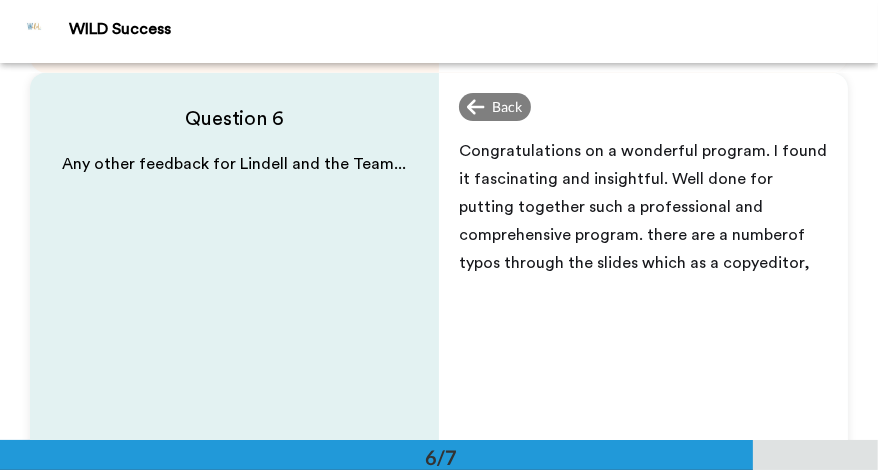 click on "Congratulations on a wonderful program. I found it fascinating and insightful. Well done for putting together such a professional and comprehensive program. there are a numberof typos through the slides which as a copyeditor," at bounding box center [645, 207] 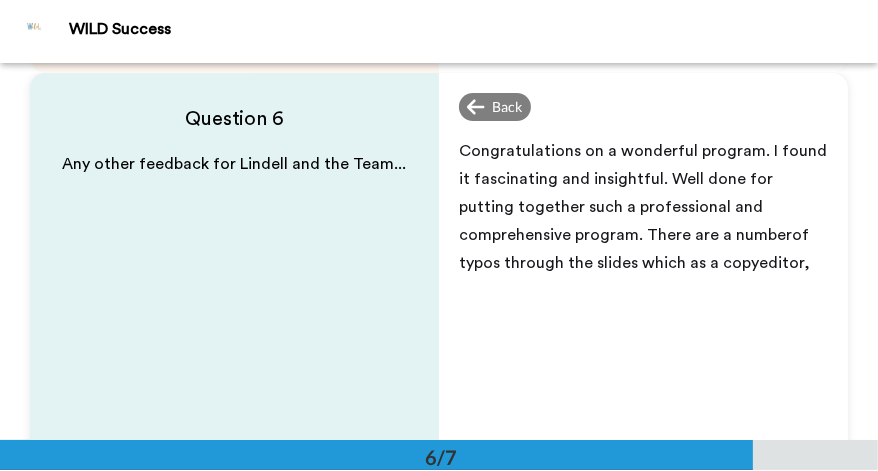 click on "Congratulations on a wonderful program. I found it fascinating and insightful. Well done for putting together such a professional and comprehensive program. There are a numberof typos through the slides which as a copyeditor," at bounding box center (645, 207) 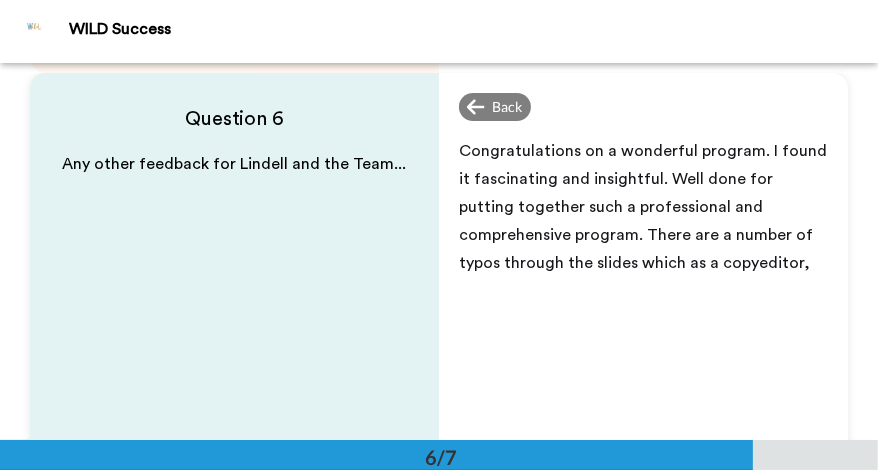 click on "Congratulations on a wonderful program. I found it fascinating and insightful. Well done for putting together such a professional and comprehensive program. There are a number of typos through the slides which as a copyeditor," at bounding box center [645, 207] 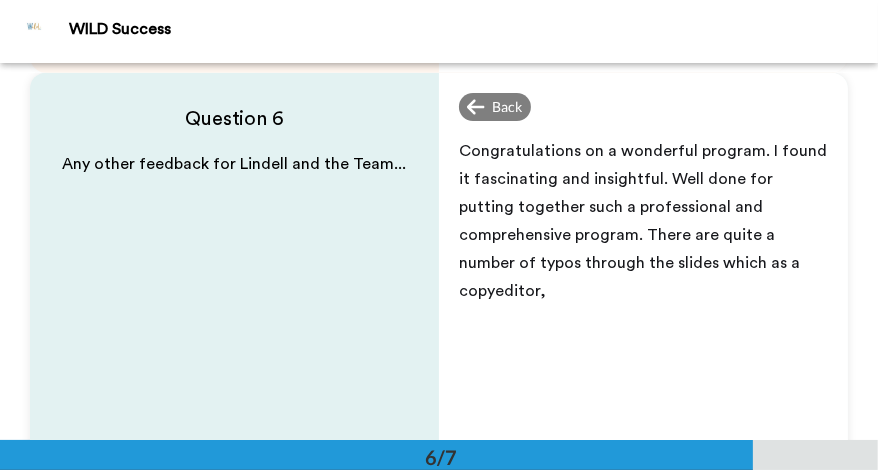 click on "Congratulations on a wonderful program. I found it fascinating and insightful. Well done for putting together such a professional and comprehensive program. There are quite a number of typos through the slides which as a copyeditor," at bounding box center [645, 221] 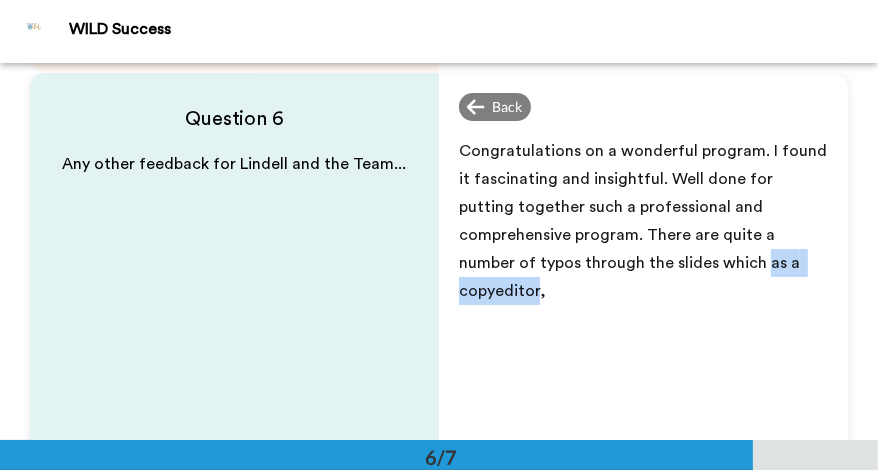drag, startPoint x: 735, startPoint y: 263, endPoint x: 629, endPoint y: 263, distance: 106 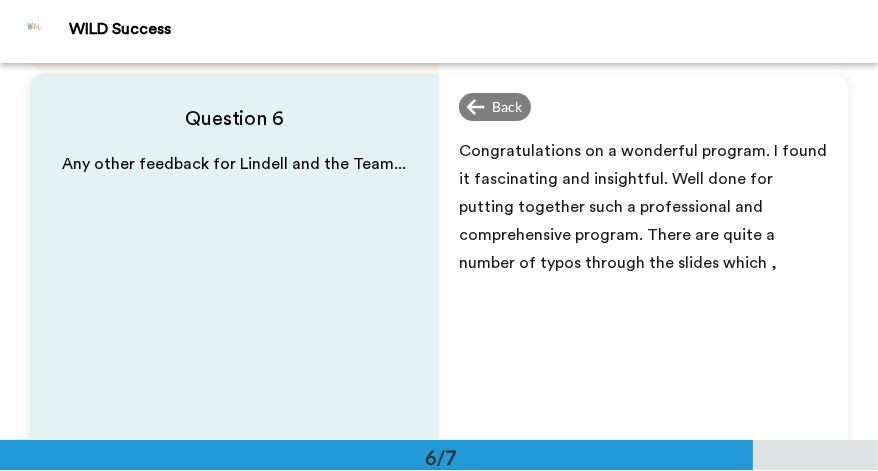 click on "Congratulations on a wonderful program. I found it fascinating and insightful. Well done for putting together such a professional and comprehensive program. There are quite a number of typos through the slides which ," at bounding box center [645, 207] 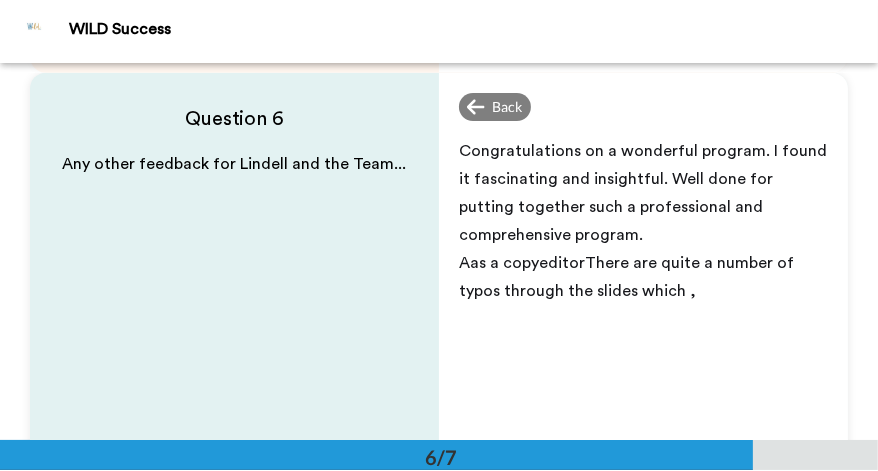 click on "Aas a copyeditorThere are quite a number of typos through the slides which ," at bounding box center (628, 277) 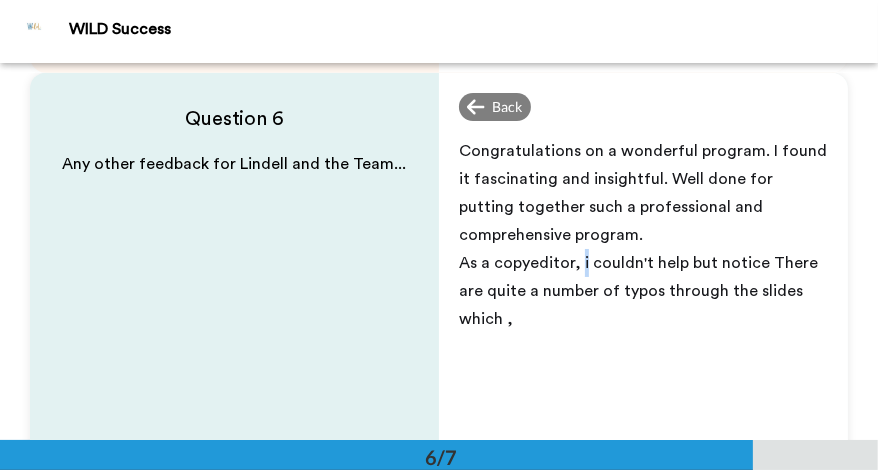 click on "As a copyeditor, i couldn't help but notice There are quite a number of typos through the slides which ," at bounding box center (640, 291) 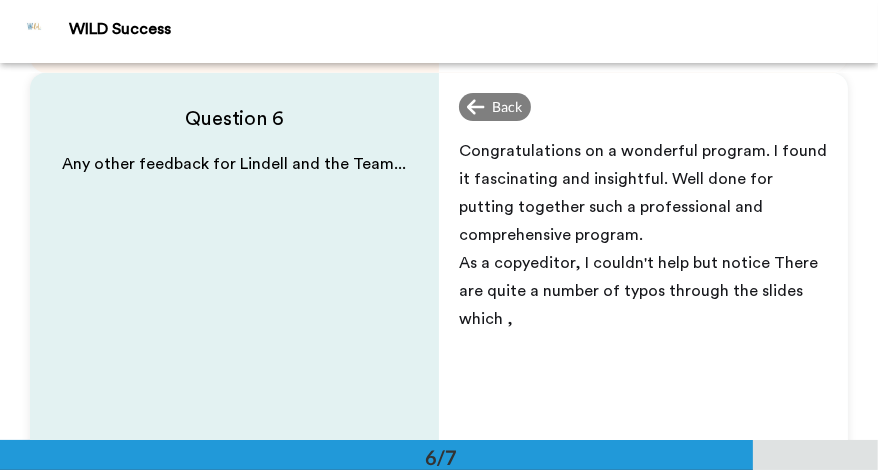 click on "As a copyeditor, I couldn't help but notice There are quite a number of typos through the slides which ," at bounding box center (640, 291) 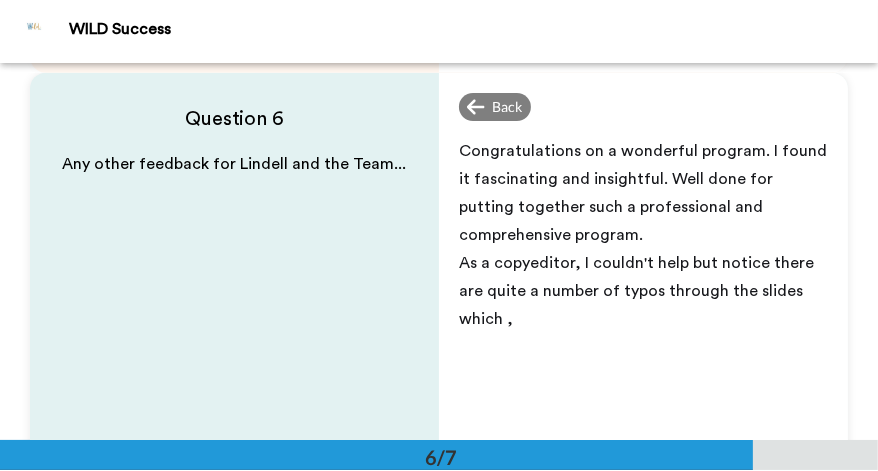click on "As a copyeditor, I couldn't help but notice there are quite a number of typos through the slides which ," at bounding box center [638, 291] 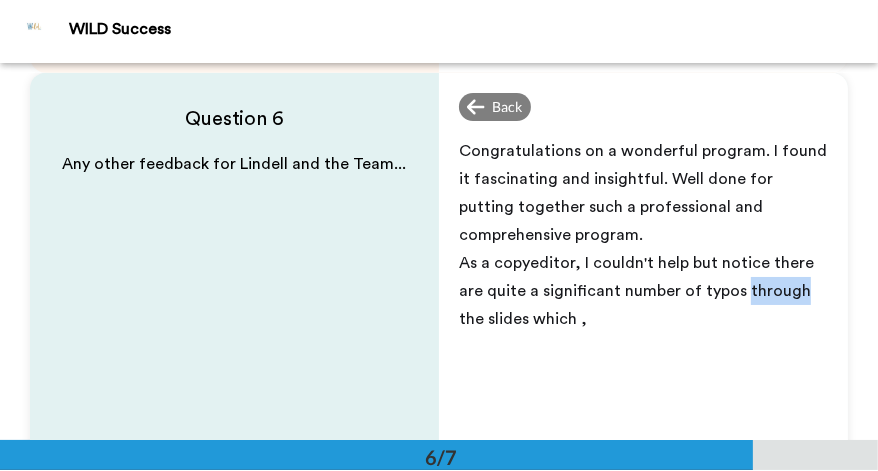 drag, startPoint x: 757, startPoint y: 293, endPoint x: 702, endPoint y: 293, distance: 55 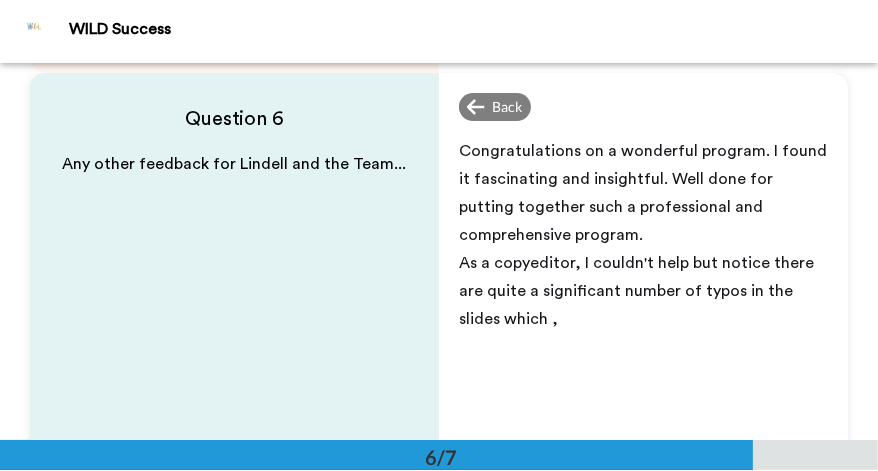 click on "As a copyeditor, I couldn't help but notice there are quite a significant number of typos in the slides which ," at bounding box center [643, 291] 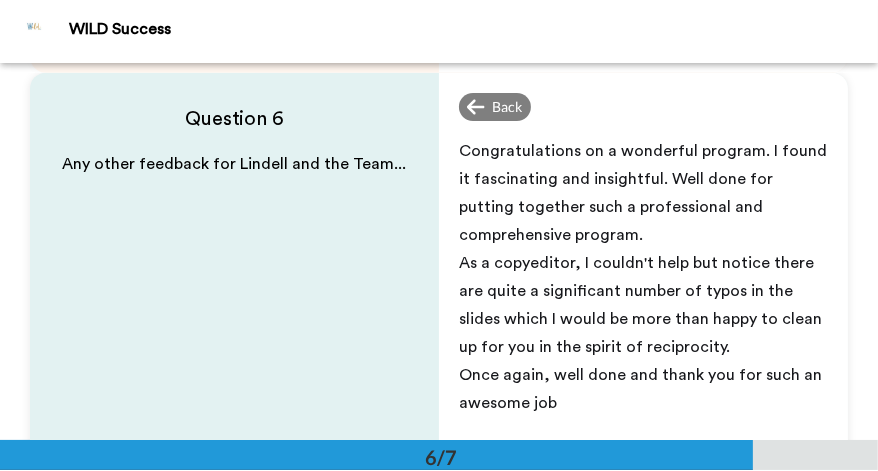 click on "Once again, well done and thank you for such an awesome job" at bounding box center [642, 389] 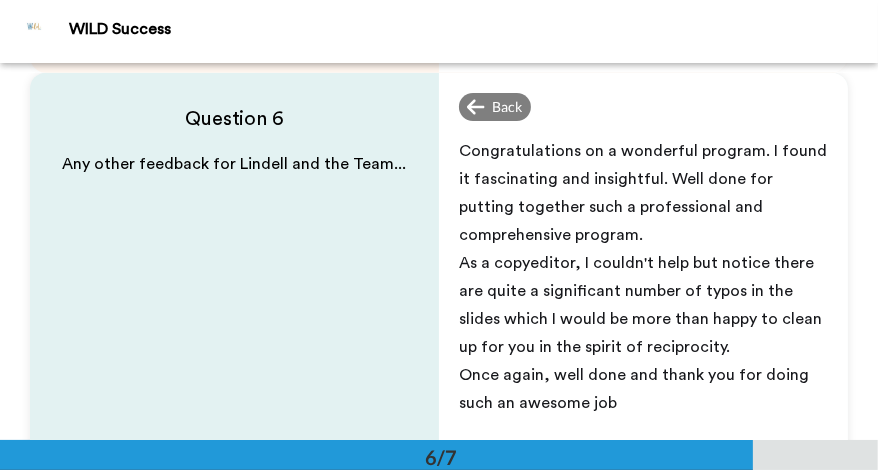 click on "Once again, well done and thank you for doing such an awesome job" at bounding box center (643, 389) 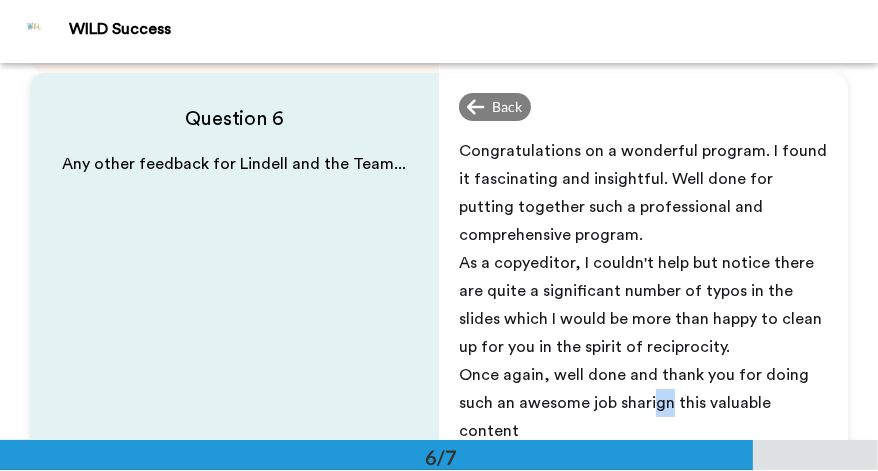 drag, startPoint x: 654, startPoint y: 404, endPoint x: 643, endPoint y: 403, distance: 11.045361 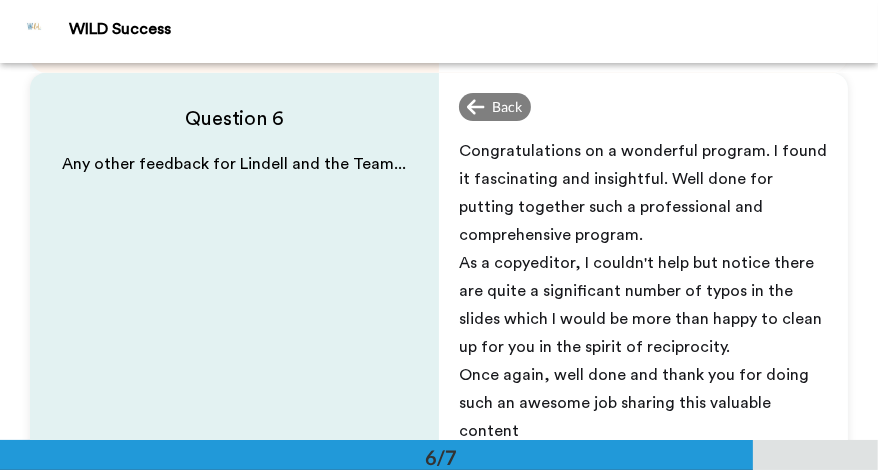 click on "Once again, well done and thank you for doing such an awesome job sharing this valuable content" at bounding box center [636, 403] 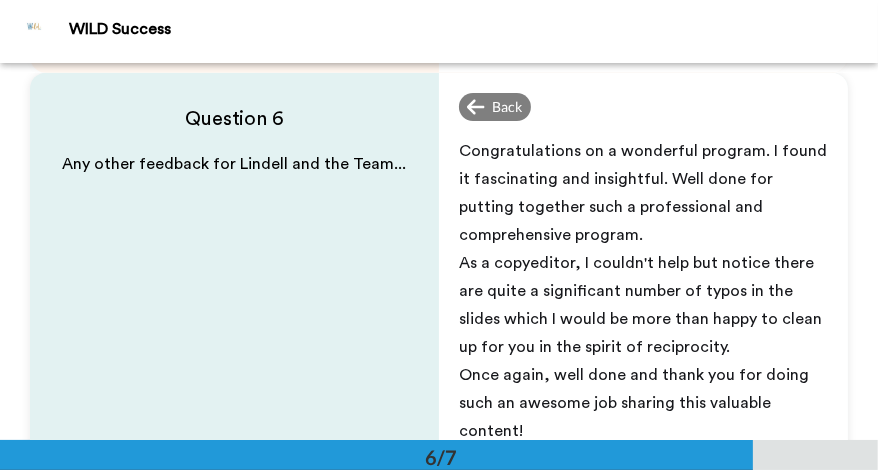 scroll, scrollTop: 1978, scrollLeft: 0, axis: vertical 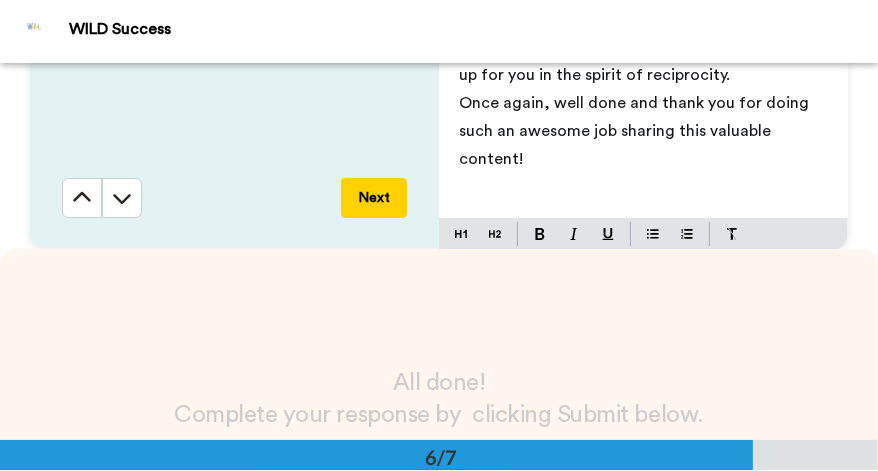 click on "Next" at bounding box center (374, 198) 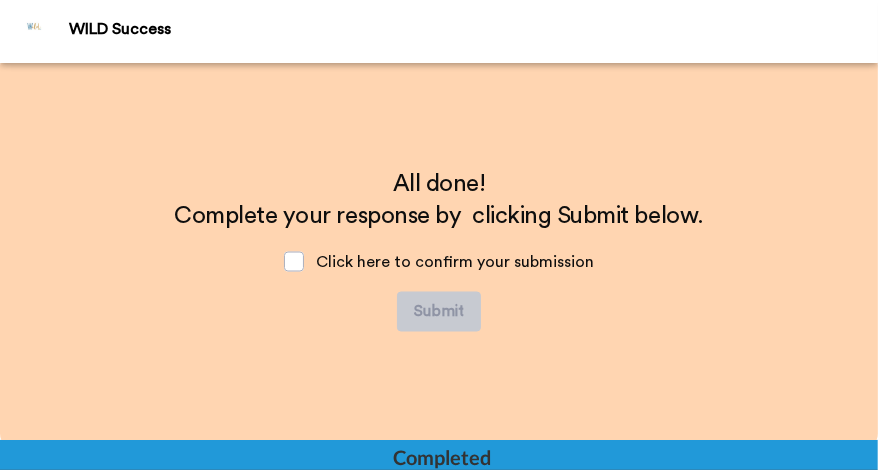 scroll, scrollTop: 2277, scrollLeft: 0, axis: vertical 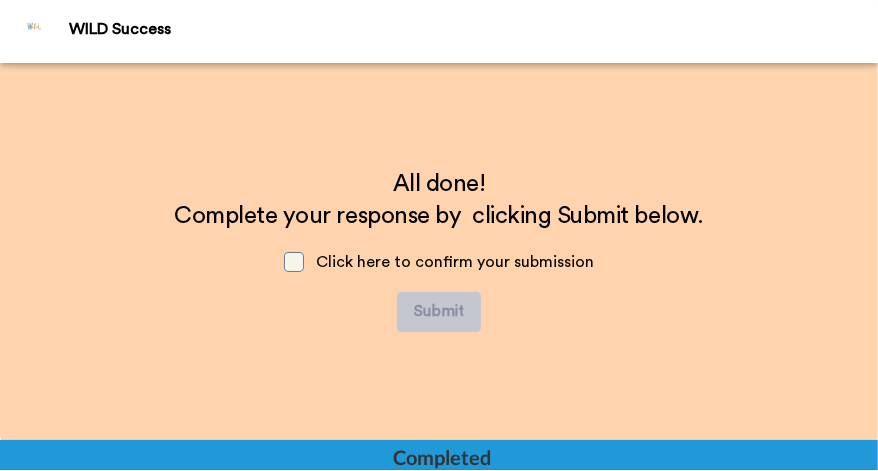 click at bounding box center [294, 262] 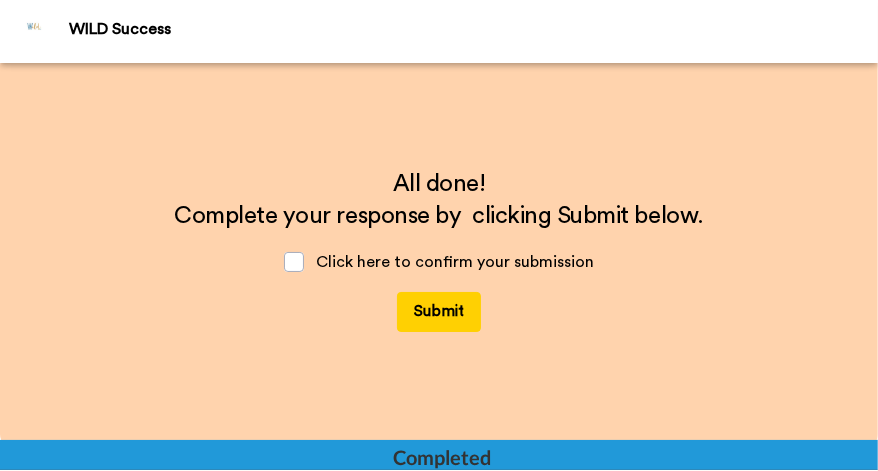 click on "Submit" at bounding box center [439, 312] 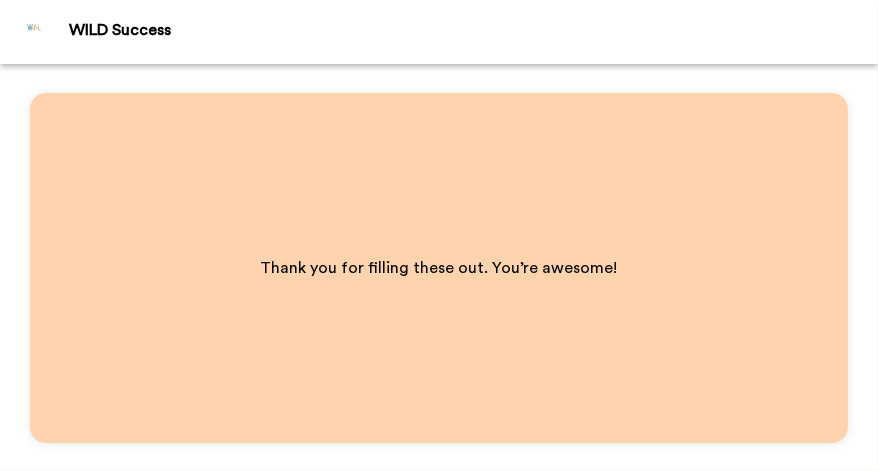 scroll, scrollTop: 0, scrollLeft: 0, axis: both 